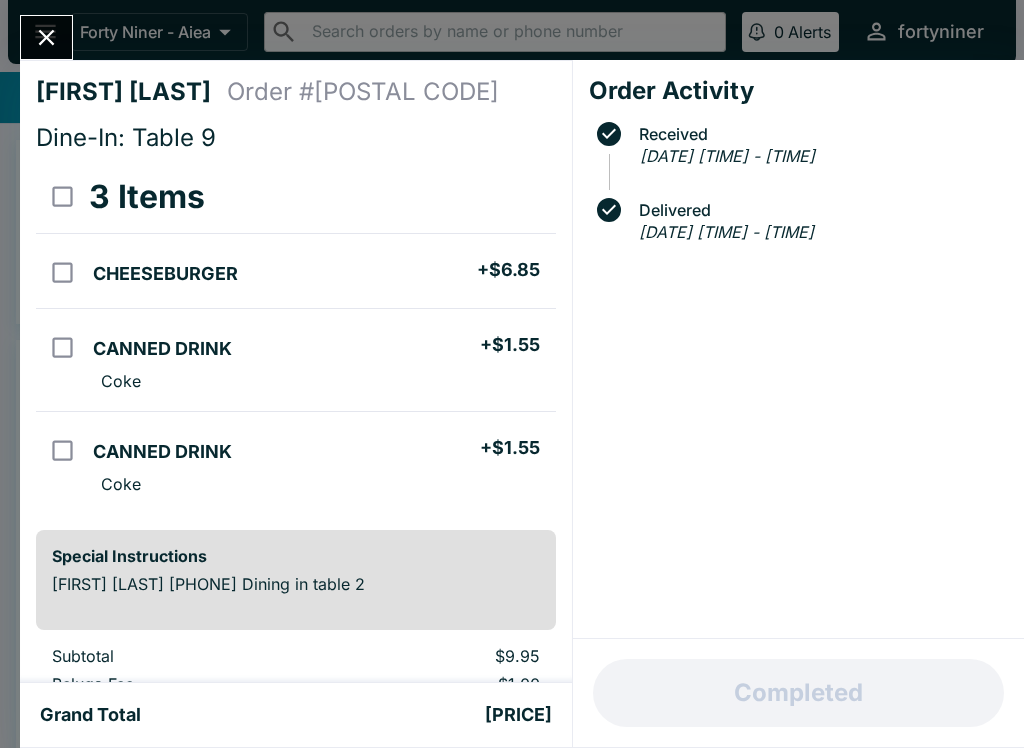 scroll, scrollTop: 0, scrollLeft: 0, axis: both 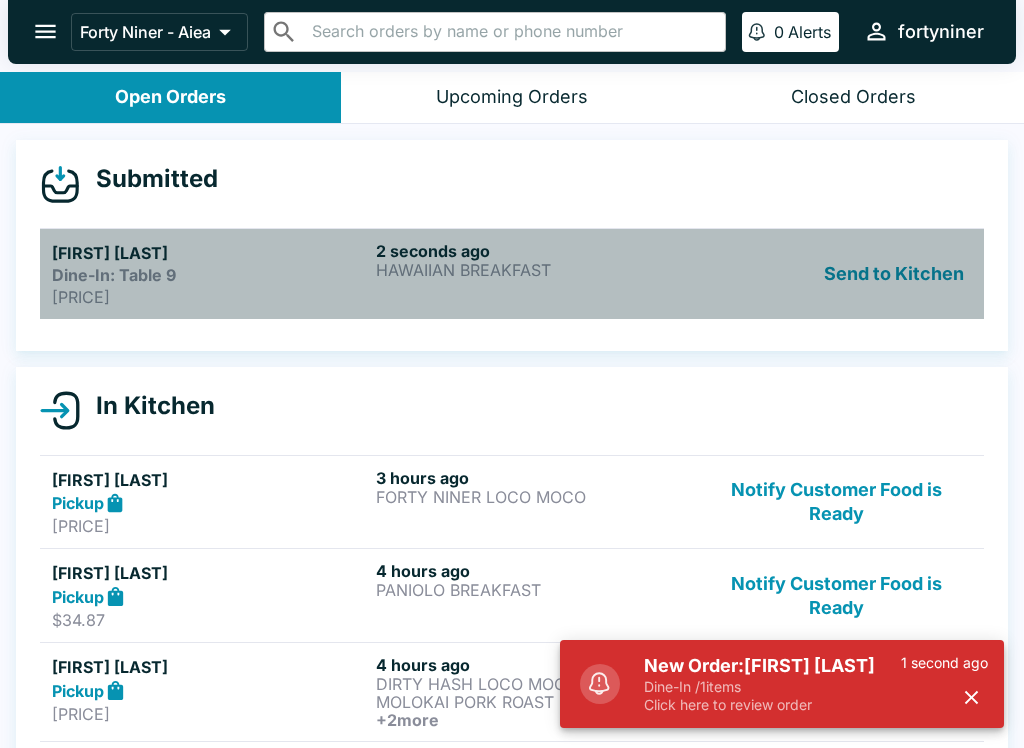 click on "[TIME] ago HAWAIIAN BREAKFAST" at bounding box center [534, 274] 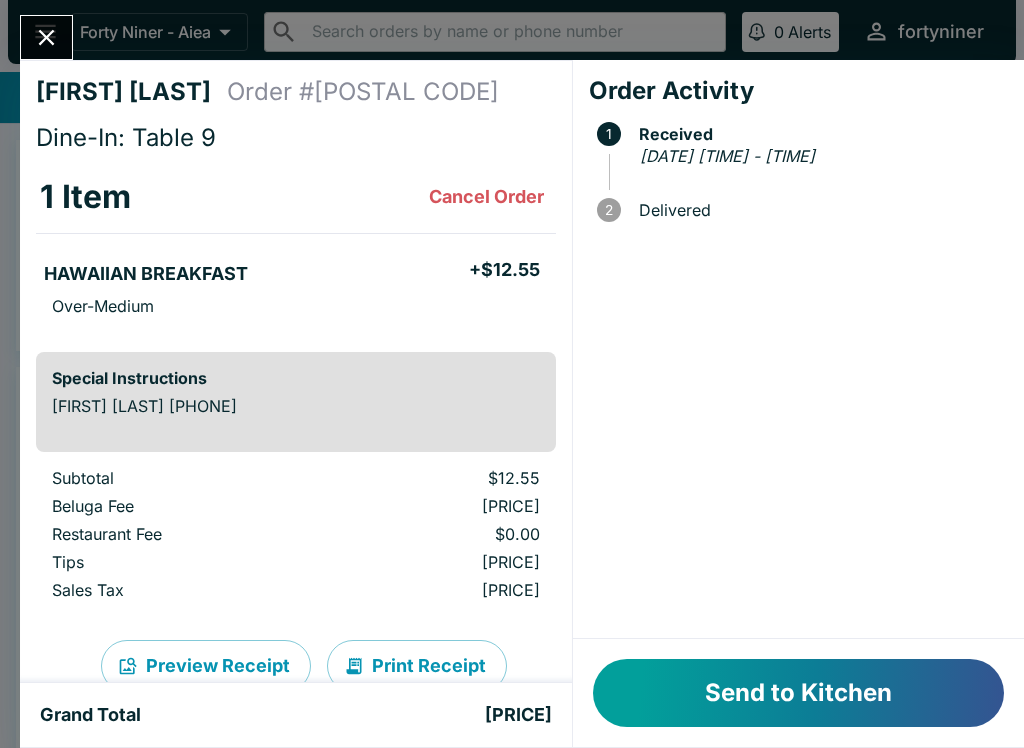 click on "Send to Kitchen" at bounding box center (798, 693) 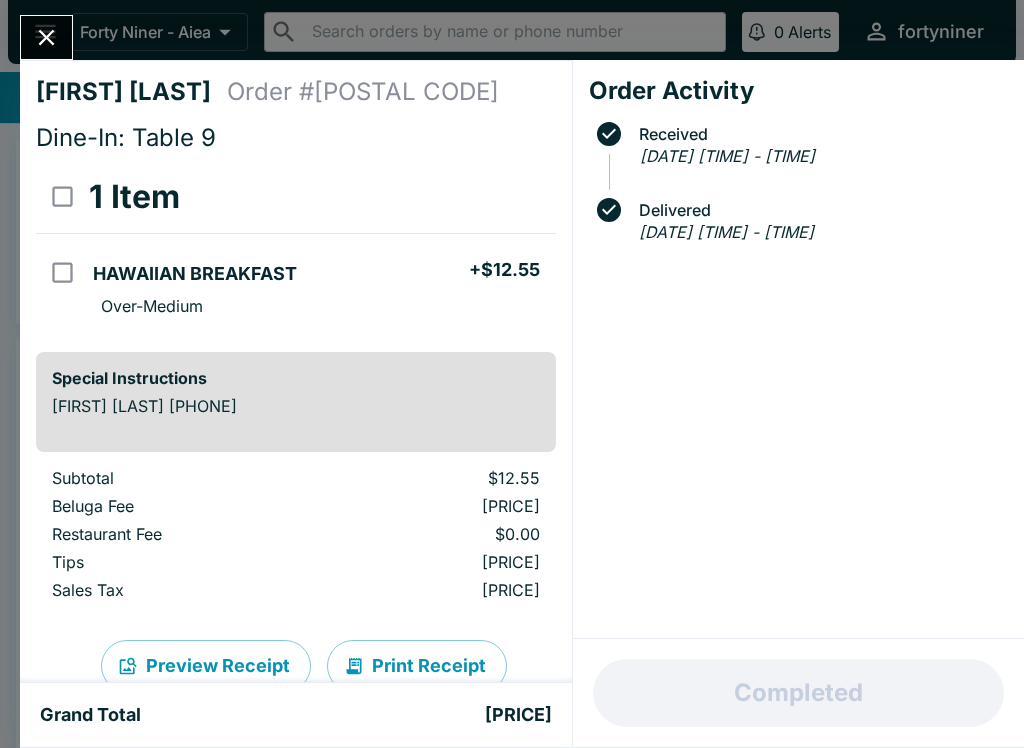 click 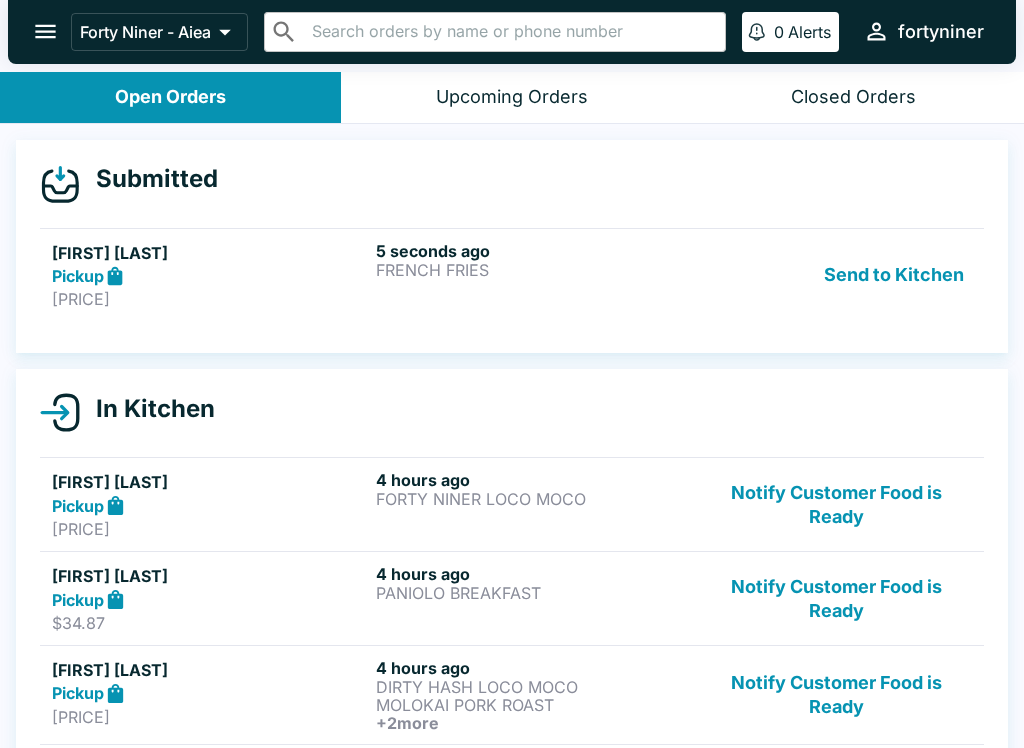 click on "[TIME] ago FRENCH FRIES" at bounding box center (534, 275) 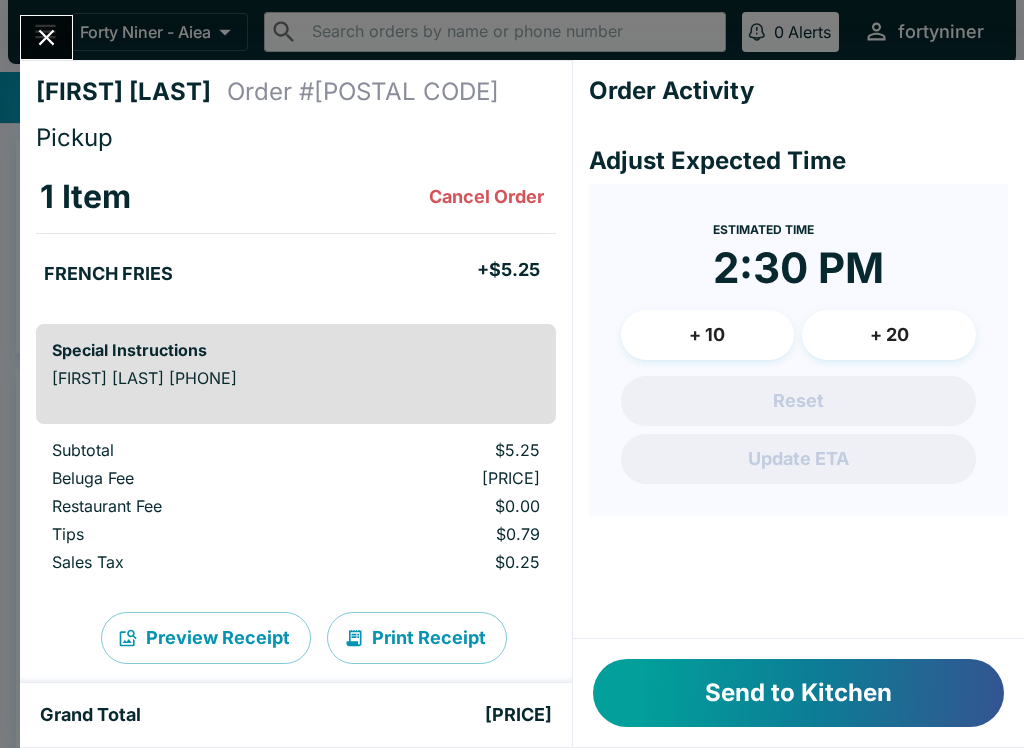 click on "FRENCH FRIES + [PRICE]" at bounding box center [296, 271] 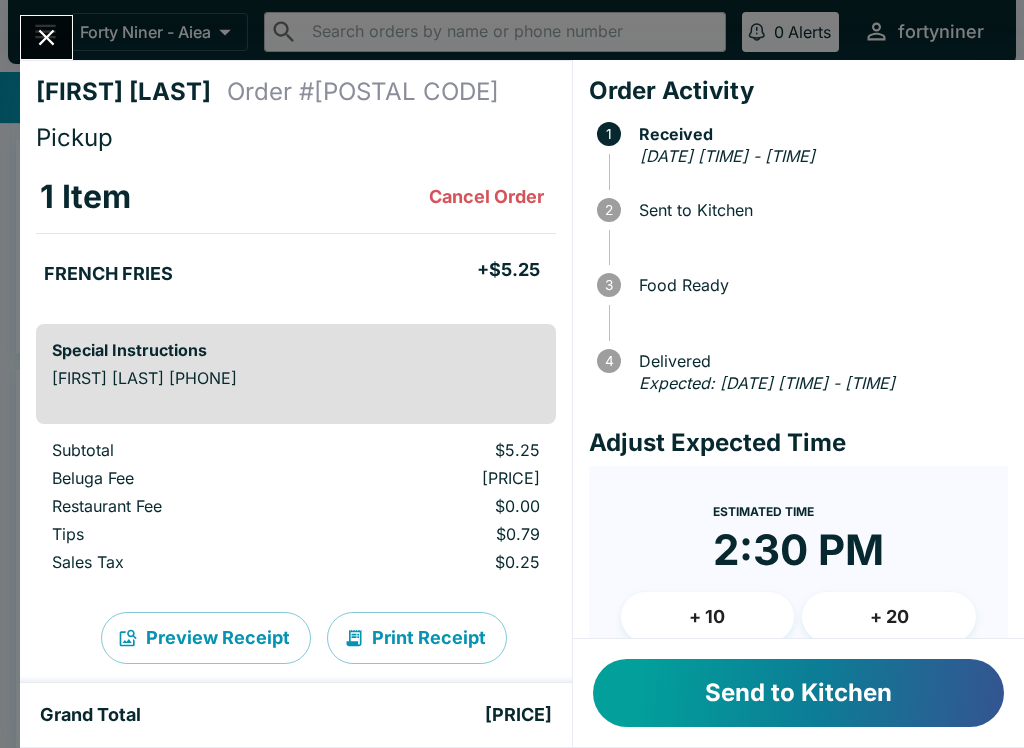 click on "Send to Kitchen" at bounding box center [798, 693] 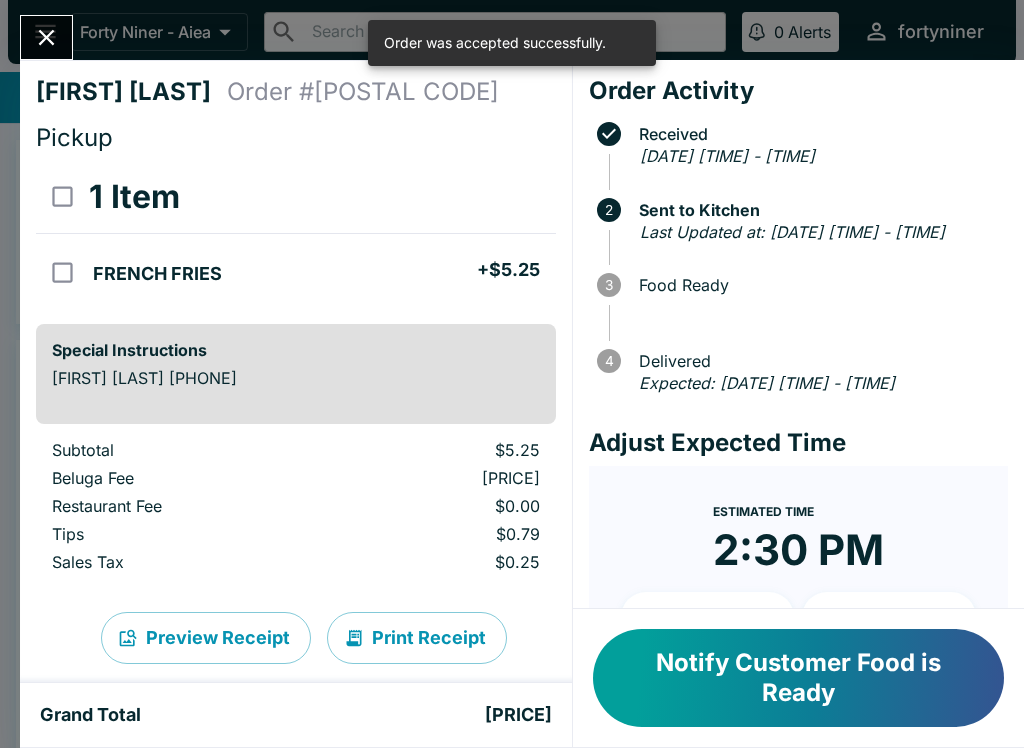 click 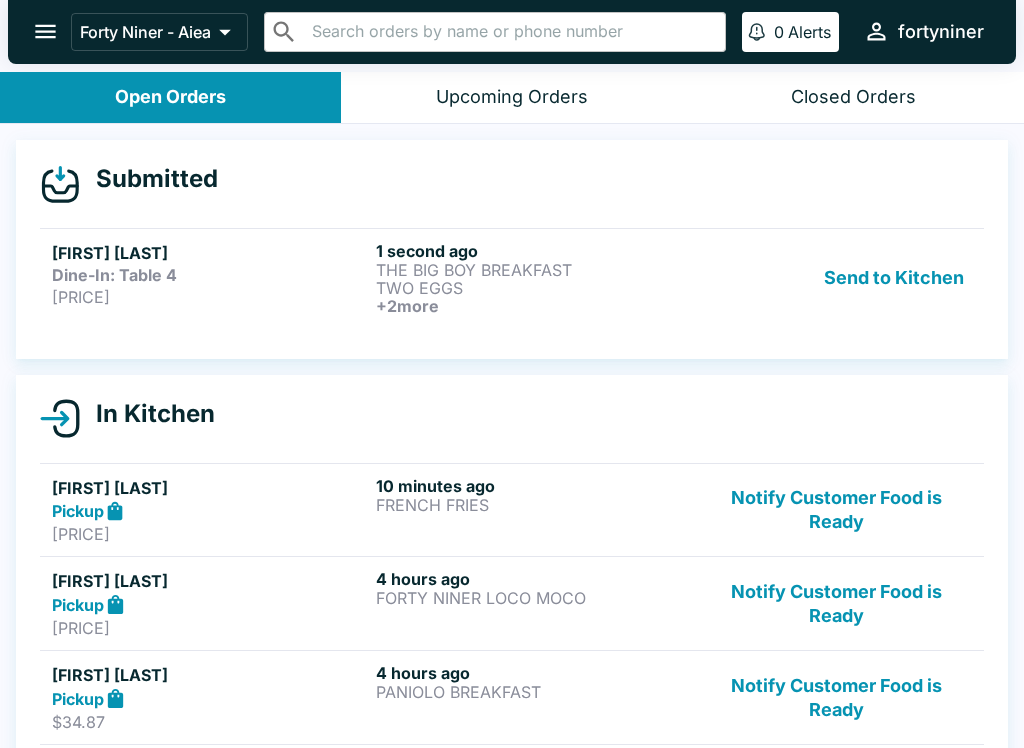 click on "THE BIG BOY BREAKFAST" at bounding box center [534, 270] 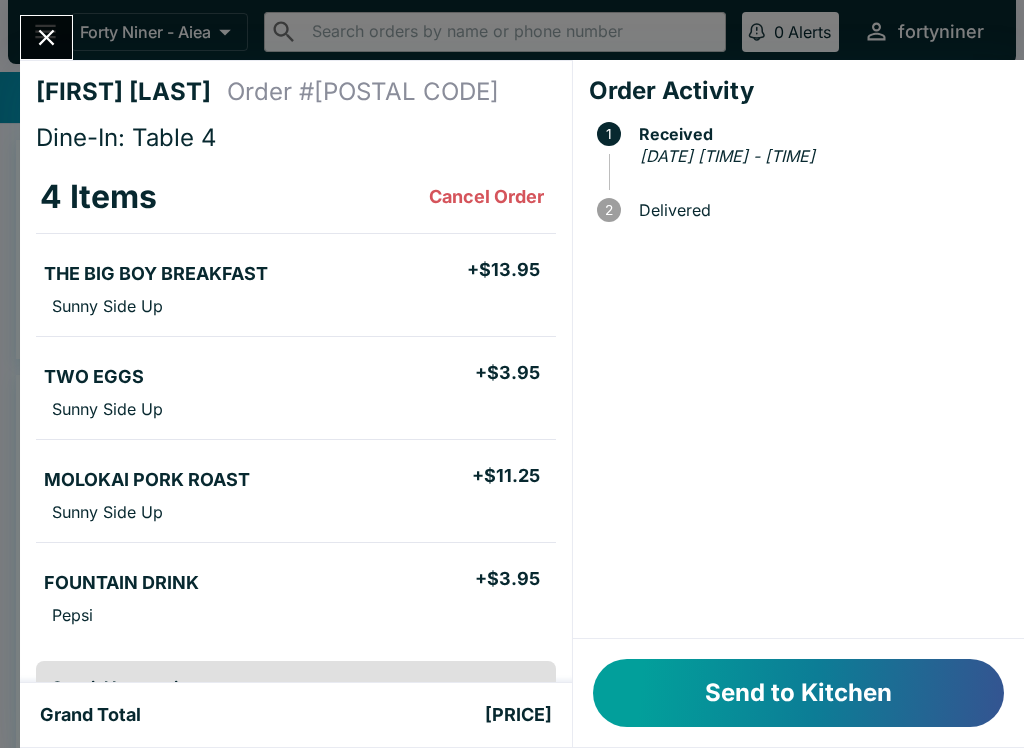 click on "Send to Kitchen" at bounding box center [798, 693] 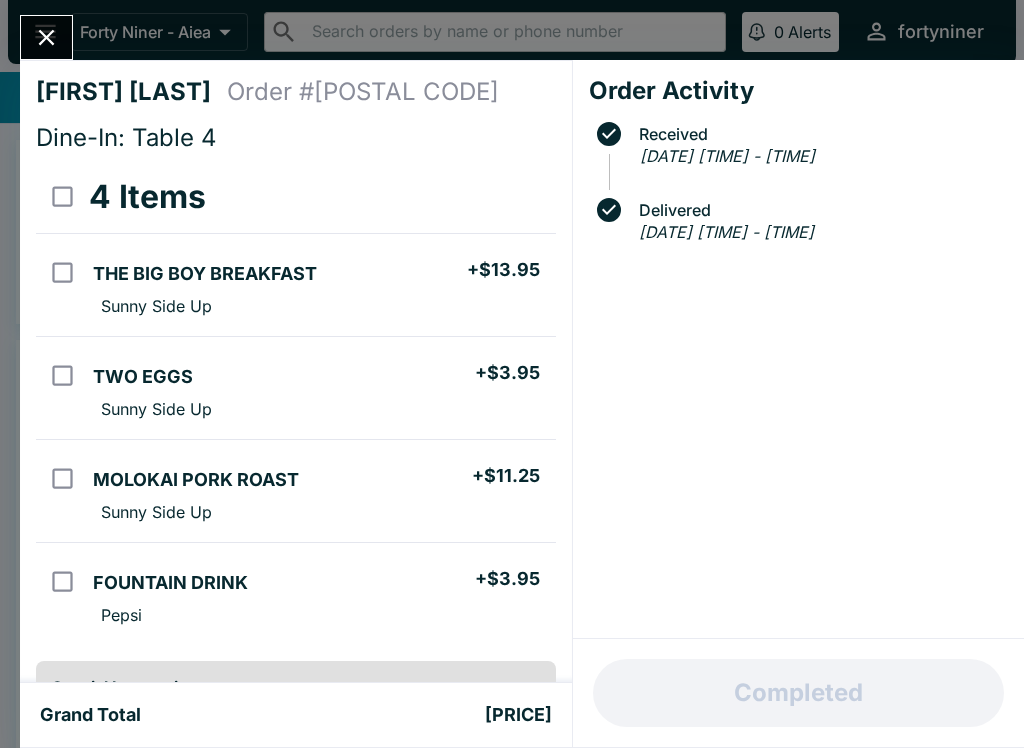 click 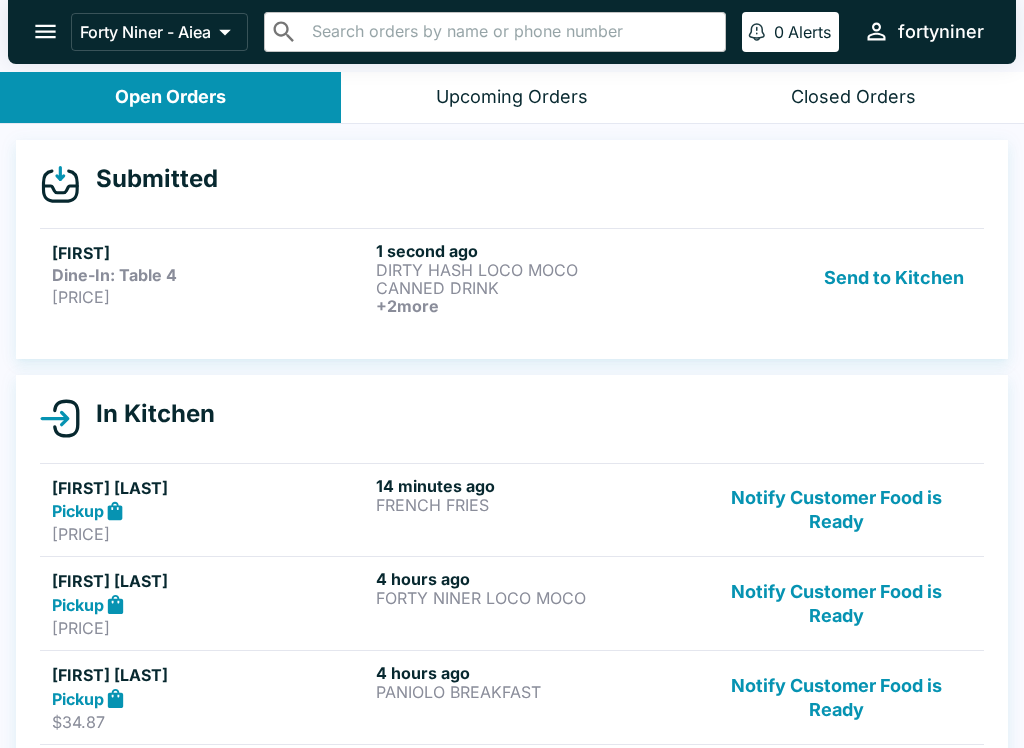 click on "+ 2  more" at bounding box center [534, 306] 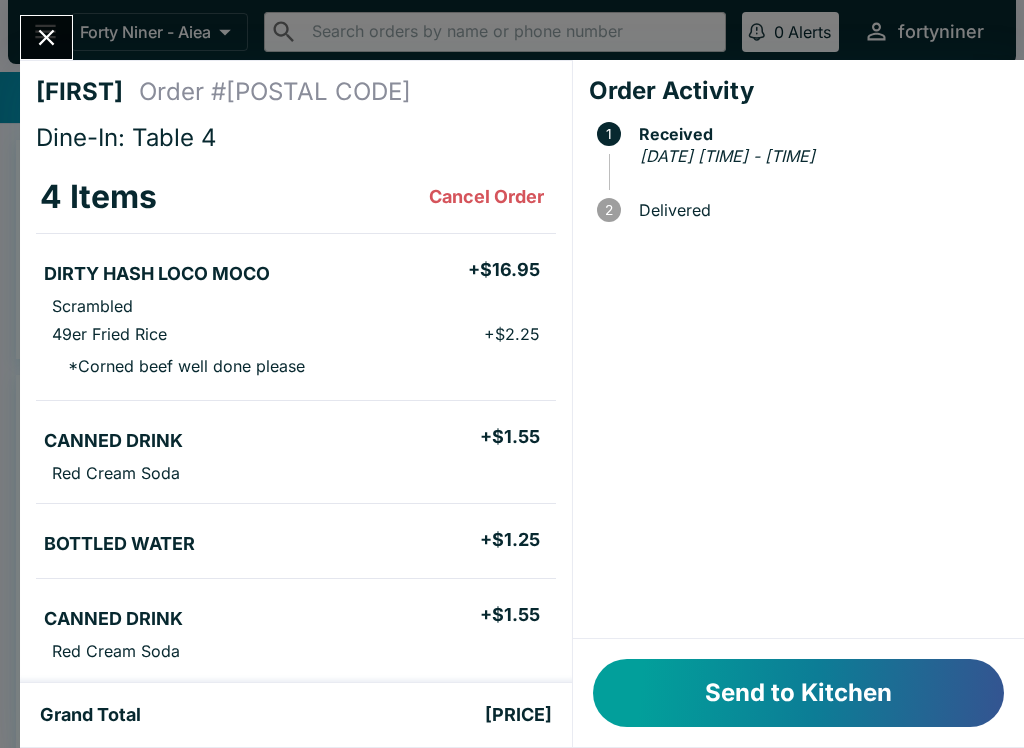 click on "Send to Kitchen" at bounding box center (798, 693) 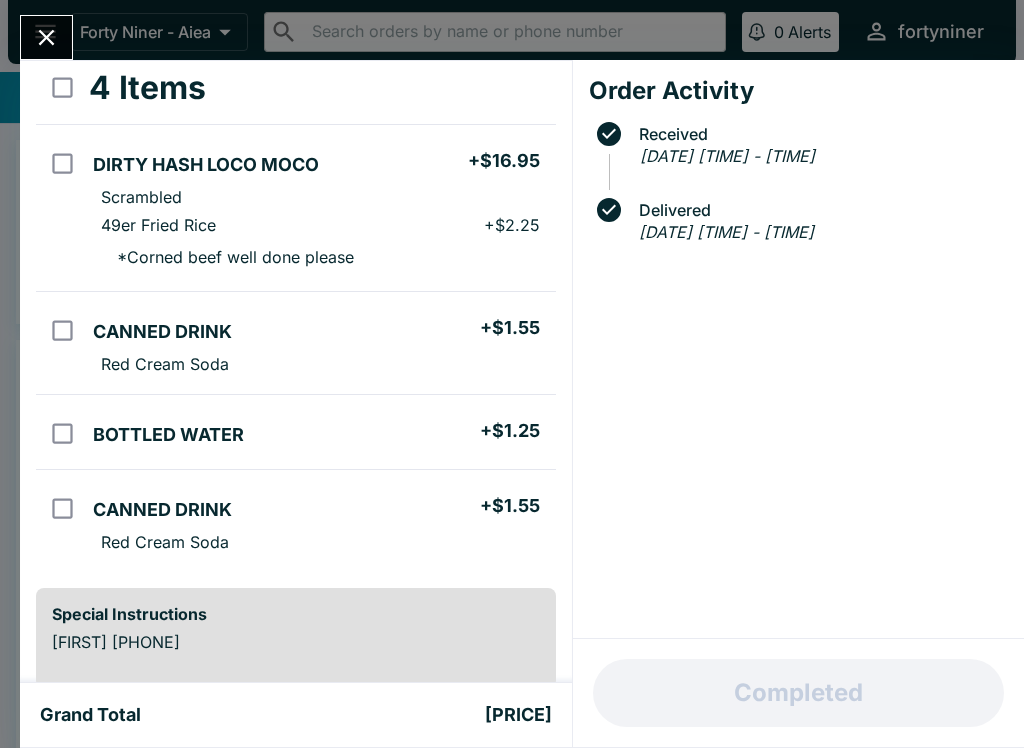 scroll, scrollTop: 112, scrollLeft: 0, axis: vertical 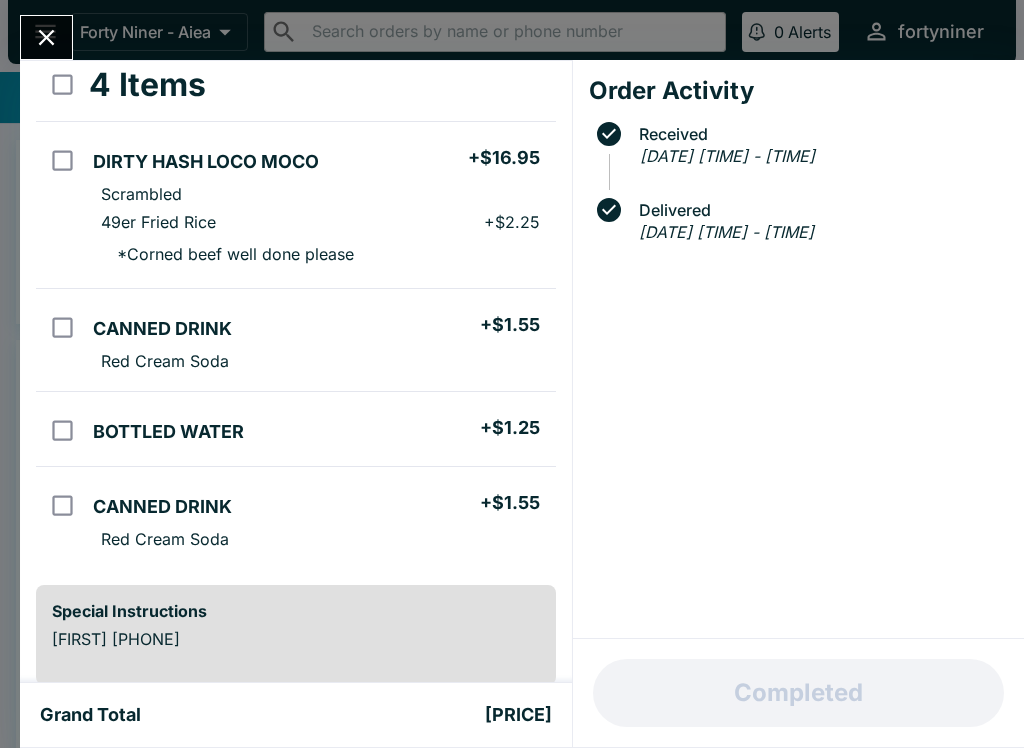 click 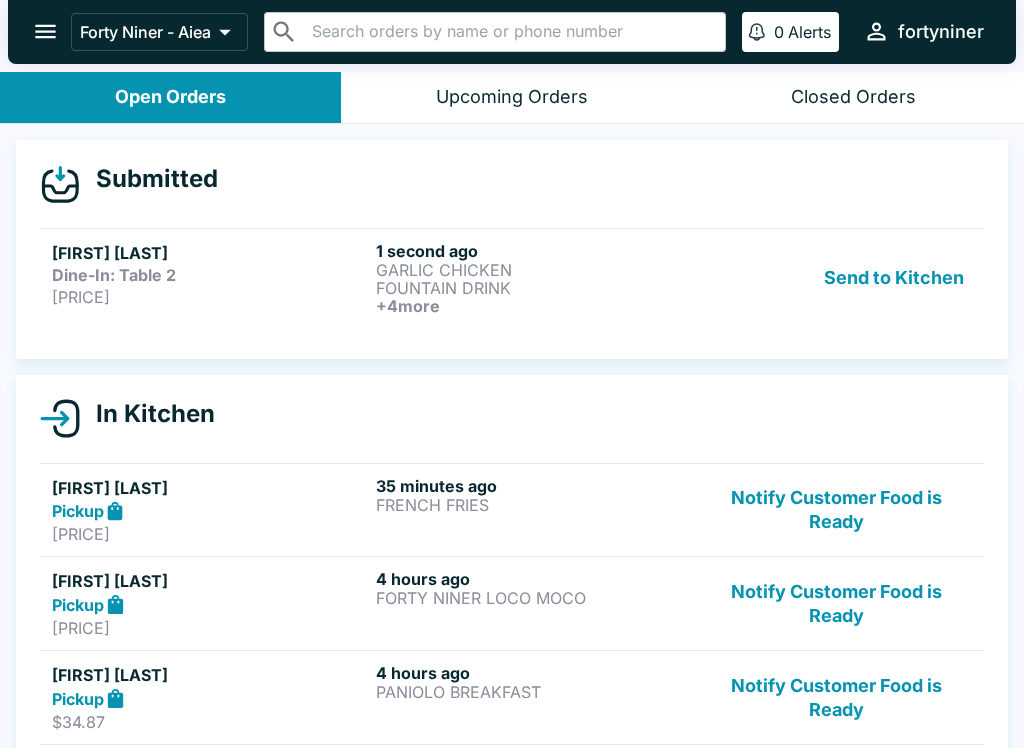 click on "[FIRST] [LAST] Dine-In: Table 2 [PRICE] [TIME] ago GARLIC CHICKEN FOUNTAIN DRINK + 2 more Send to Kitchen" at bounding box center (512, 278) 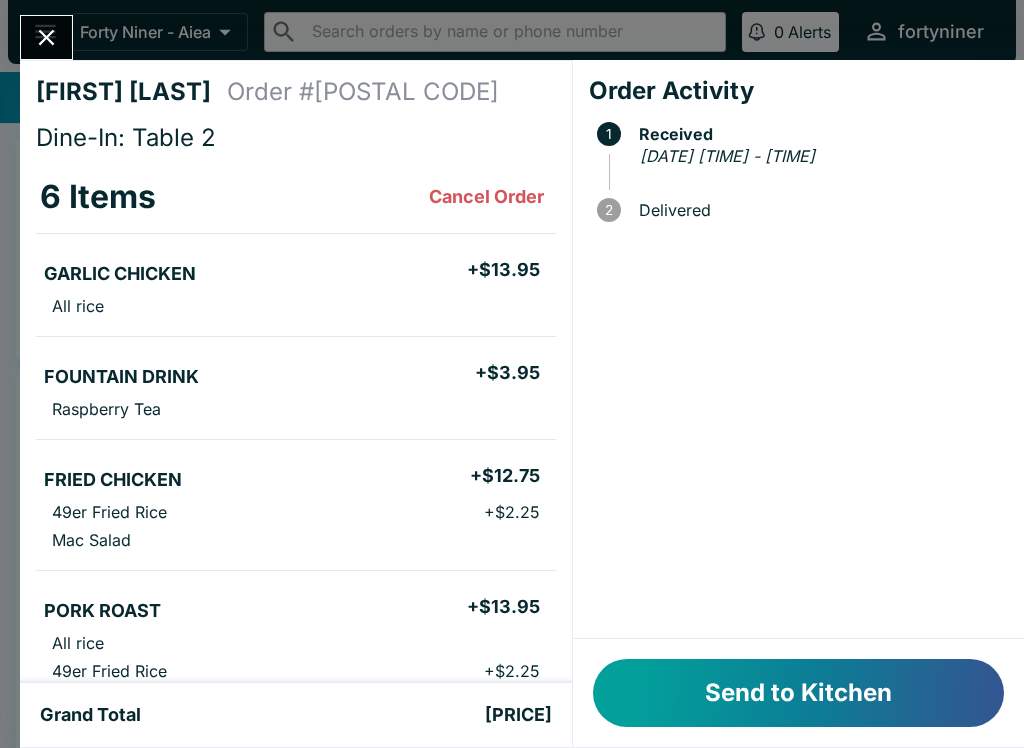 click on "Send to Kitchen" at bounding box center (798, 693) 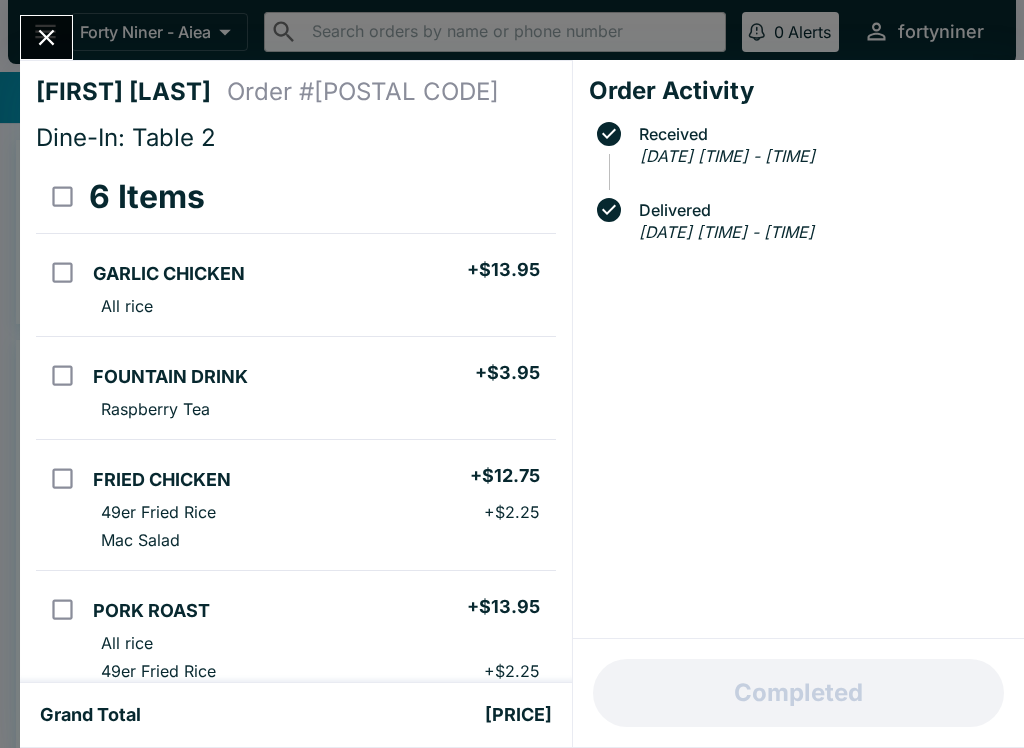 scroll, scrollTop: -1, scrollLeft: 0, axis: vertical 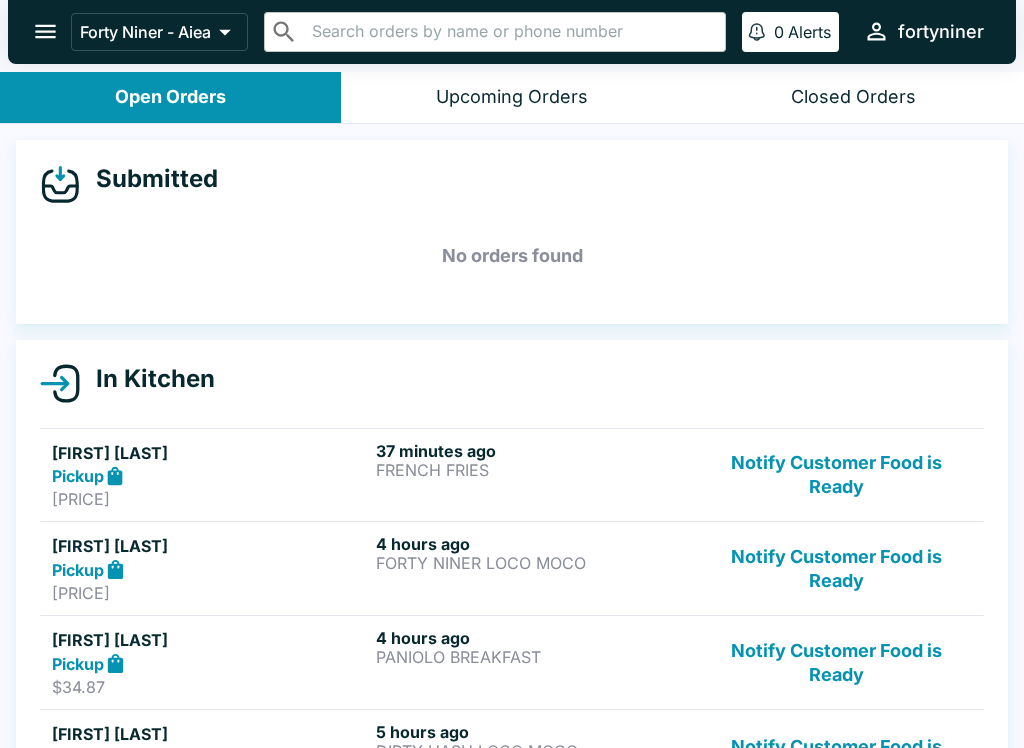 click at bounding box center (45, 31) 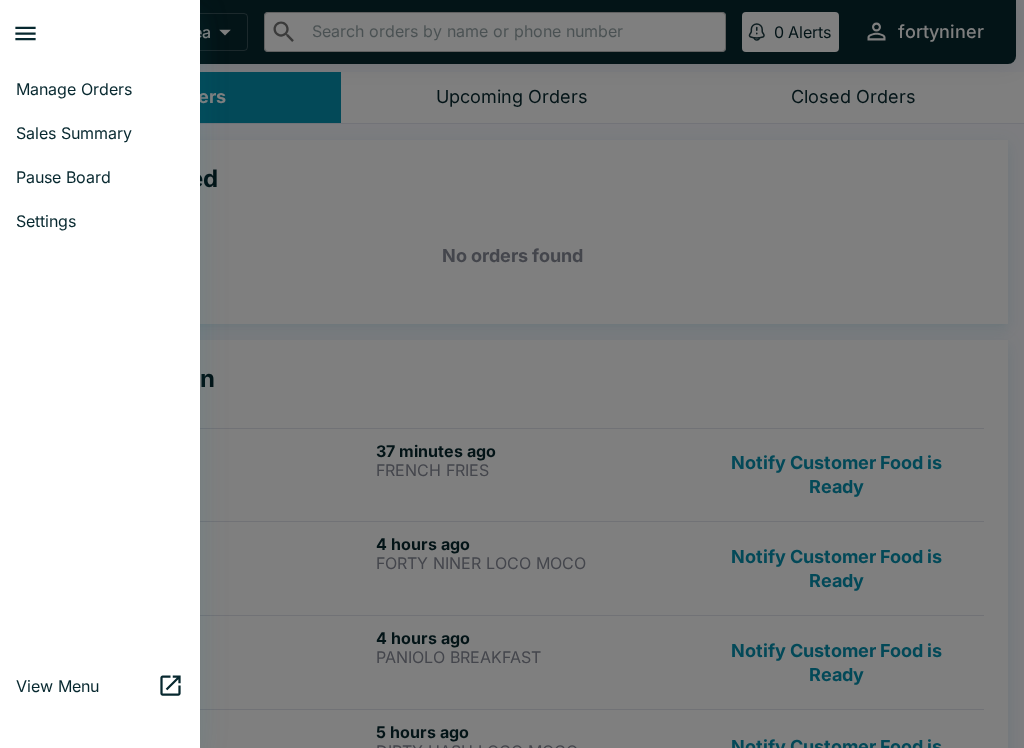 click on "Sales Summary" at bounding box center (100, 133) 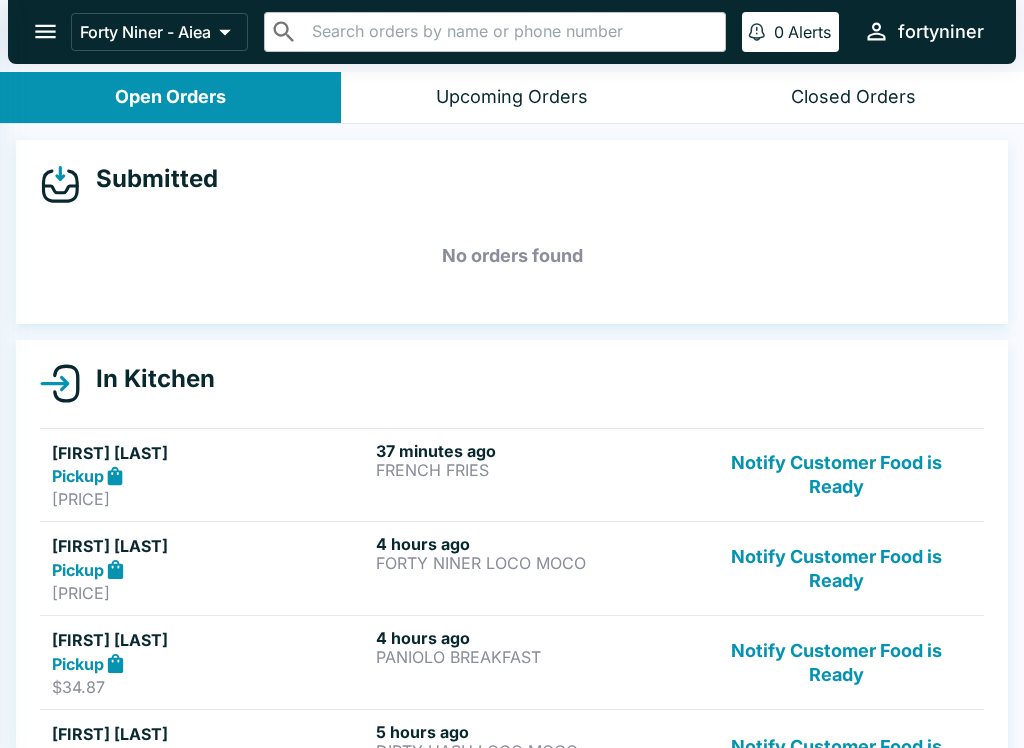 select on "03:00" 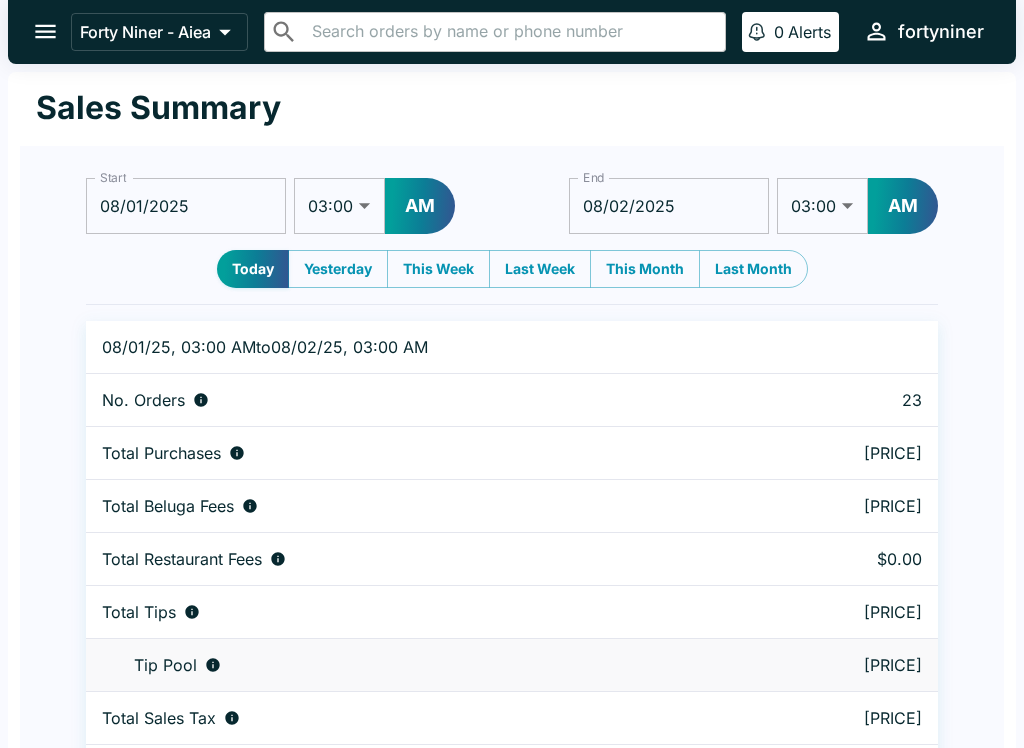 click at bounding box center (45, 31) 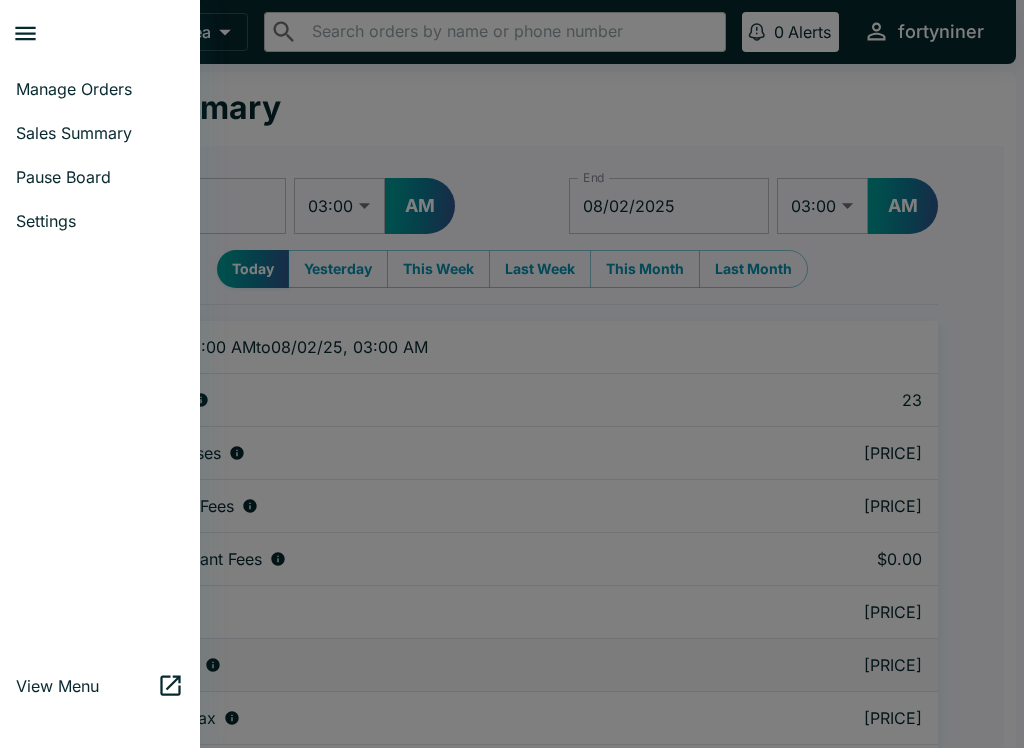 click on "Manage Orders" at bounding box center (100, 89) 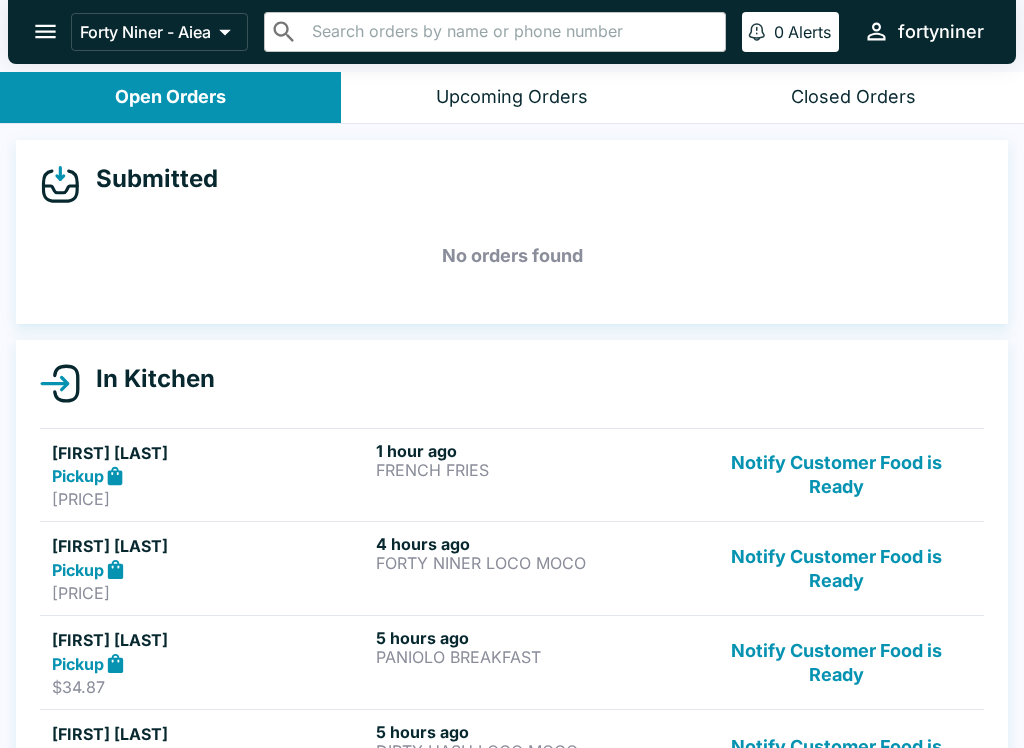 click at bounding box center [45, 31] 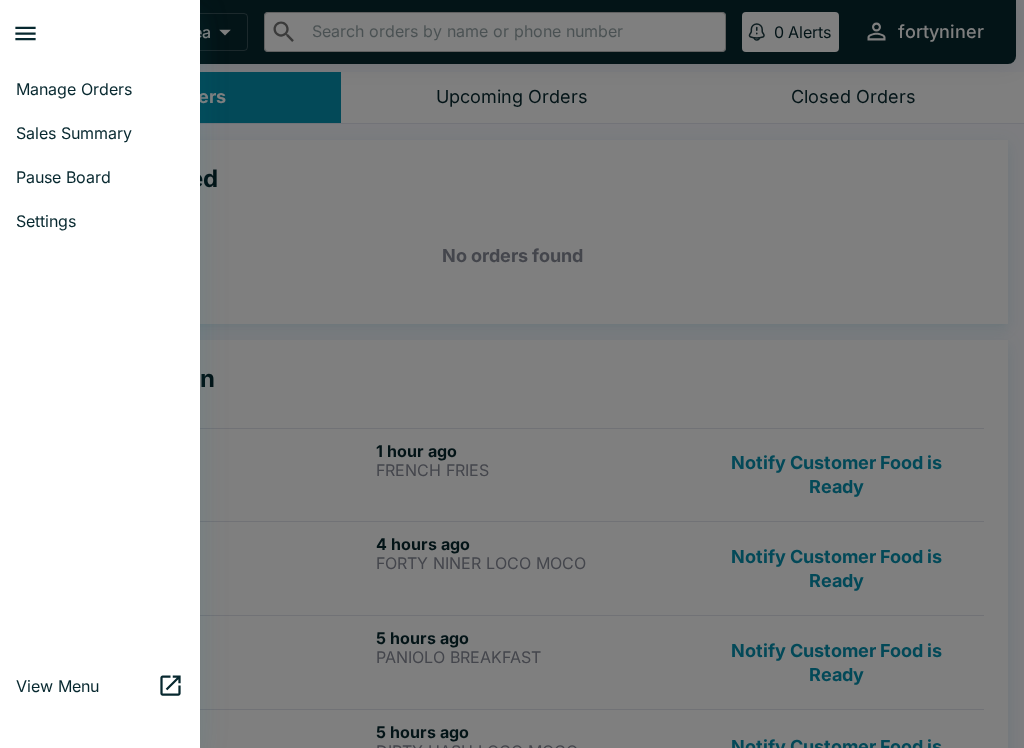 click on "Sales Summary" at bounding box center (100, 133) 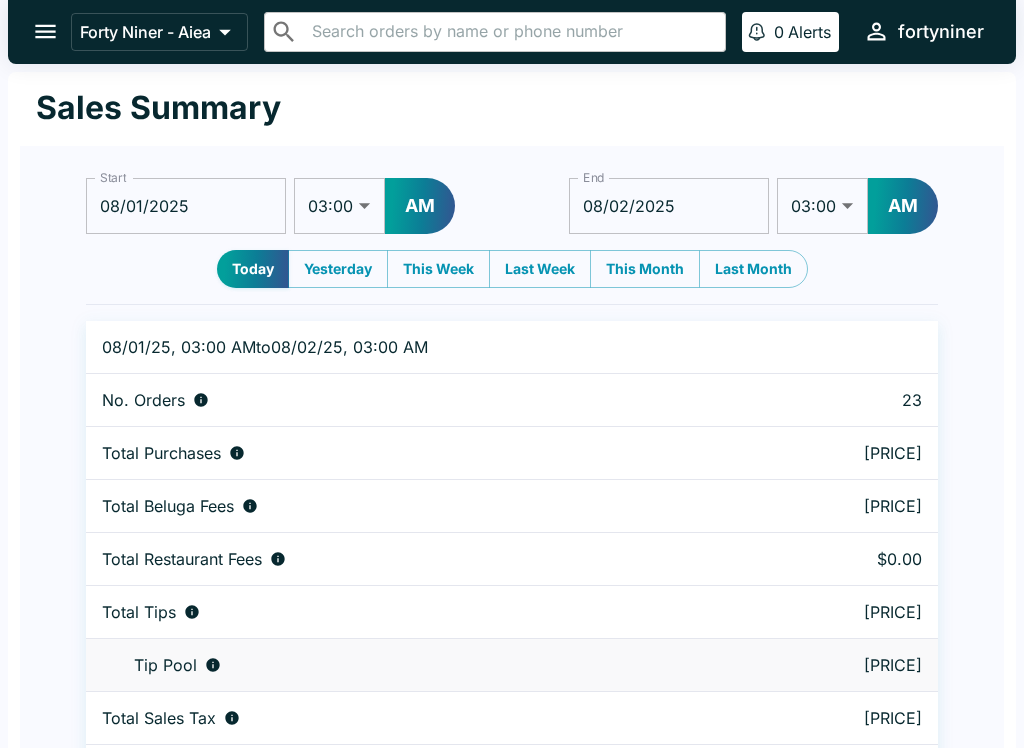 click at bounding box center [45, 31] 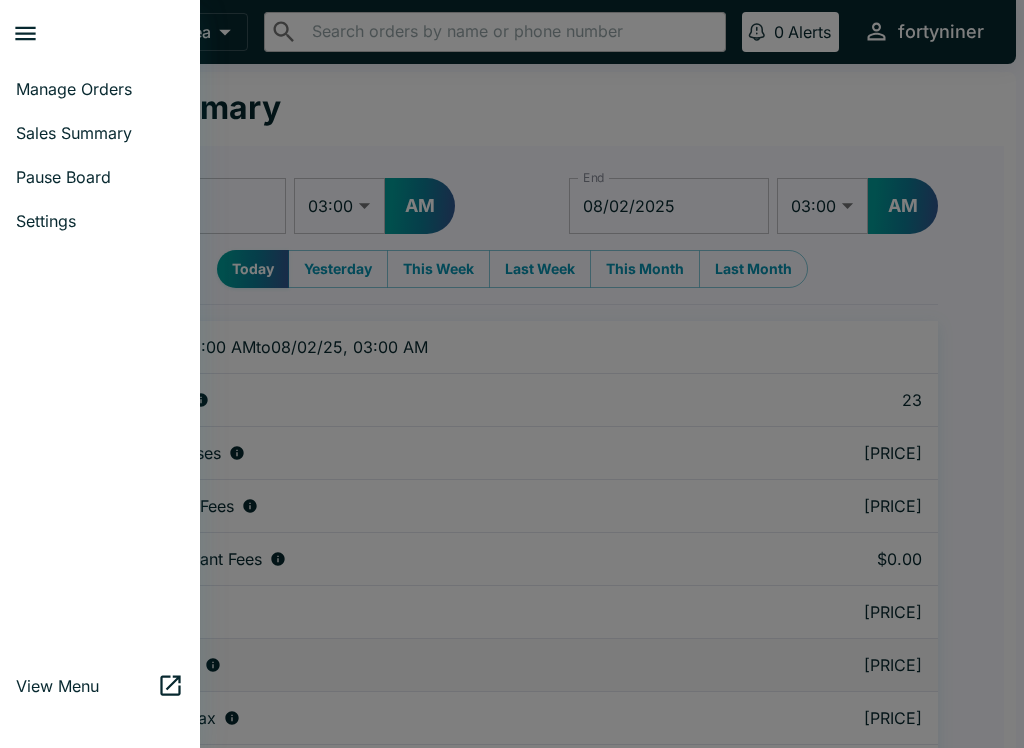 click on "Manage Orders" at bounding box center [100, 89] 